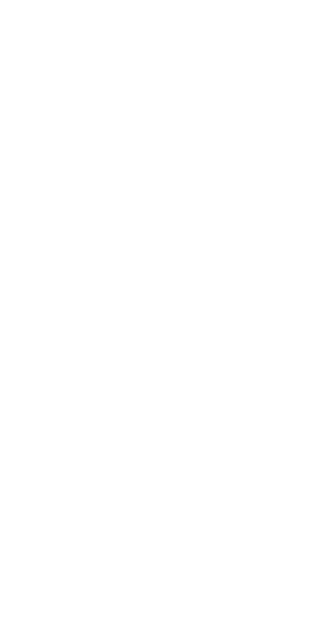 scroll, scrollTop: 0, scrollLeft: 0, axis: both 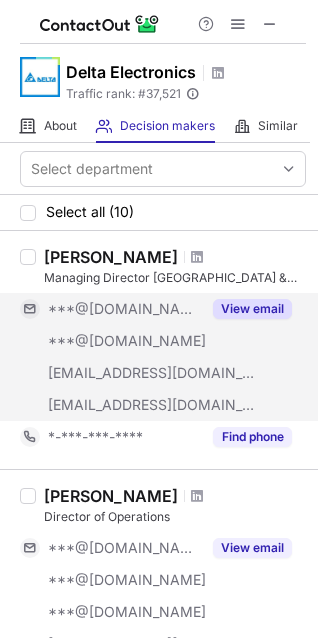 click on "View email" at bounding box center (252, 309) 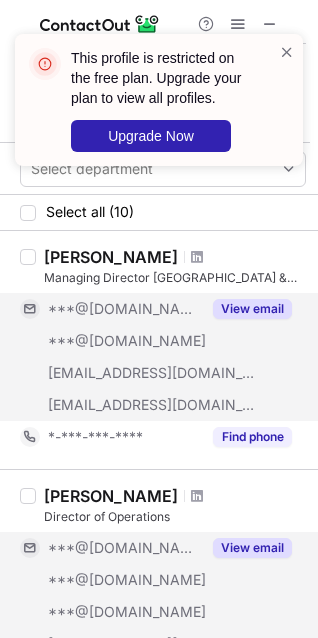 click on "View email" at bounding box center (252, 548) 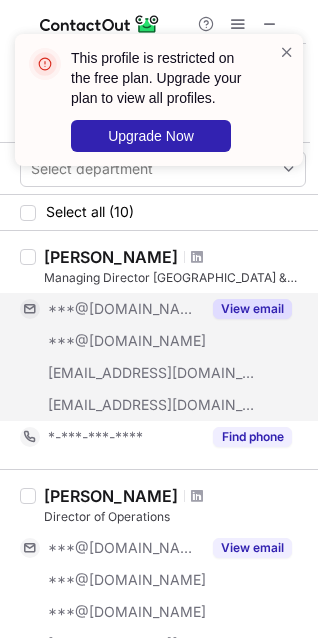 click on "View email" at bounding box center [252, 309] 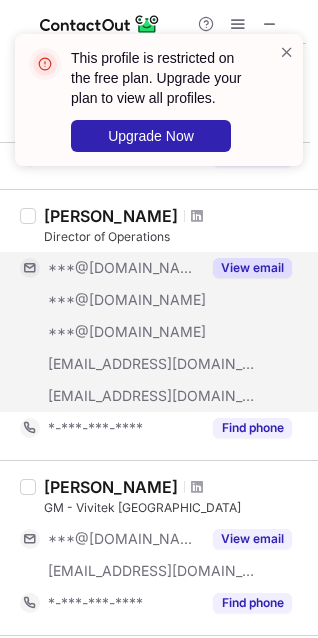 scroll, scrollTop: 300, scrollLeft: 0, axis: vertical 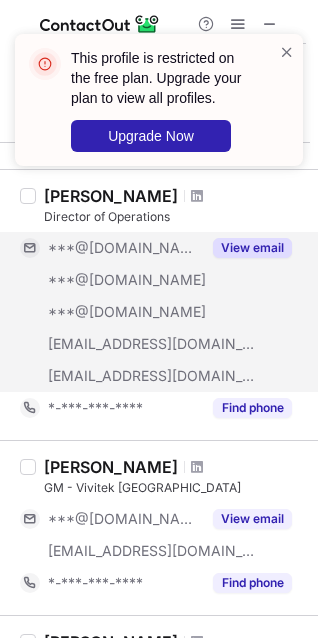click on "View email" at bounding box center (252, 248) 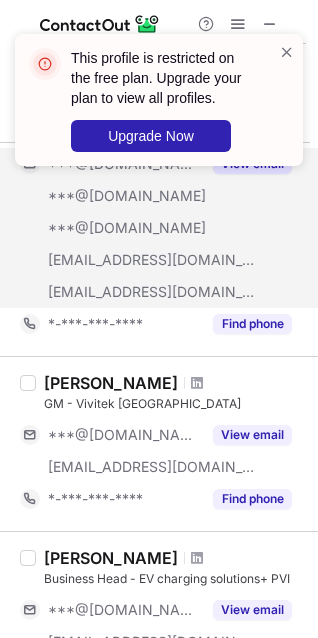 scroll, scrollTop: 500, scrollLeft: 0, axis: vertical 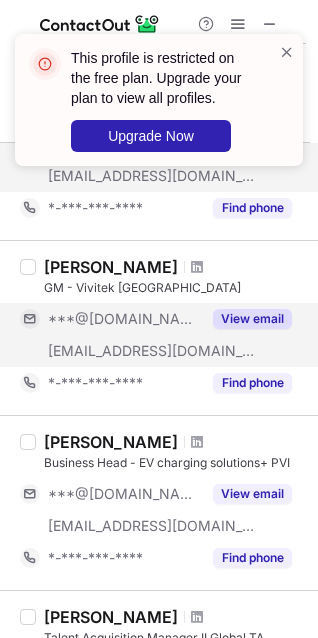 click on "View email" at bounding box center (252, 319) 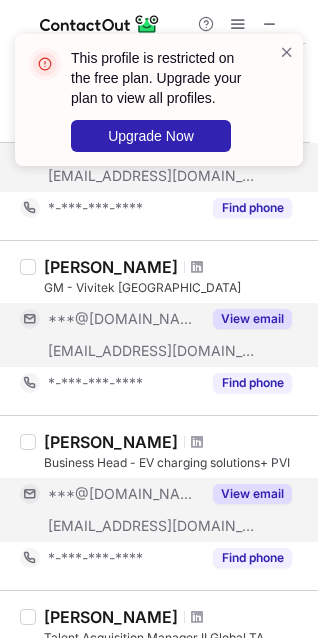 click on "View email" at bounding box center [252, 494] 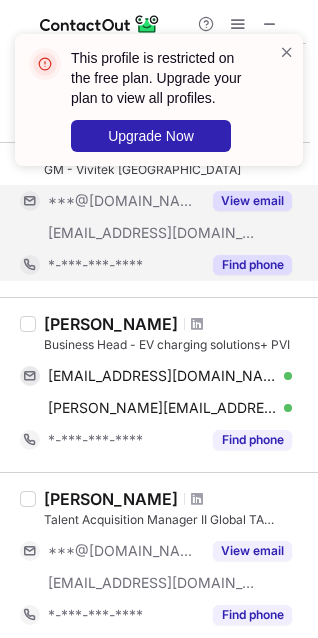 scroll, scrollTop: 700, scrollLeft: 0, axis: vertical 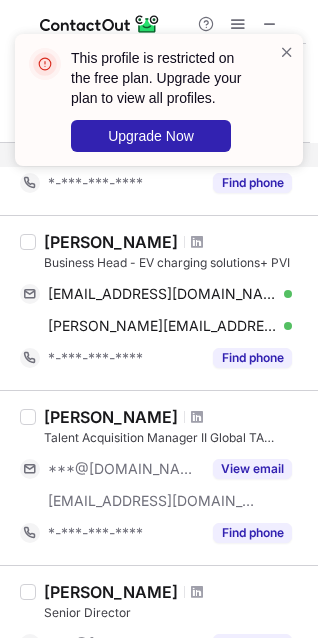 drag, startPoint x: 31, startPoint y: 325, endPoint x: 293, endPoint y: 307, distance: 262.61758 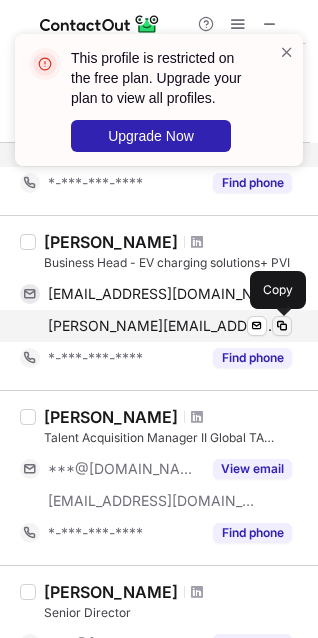 click at bounding box center (282, 326) 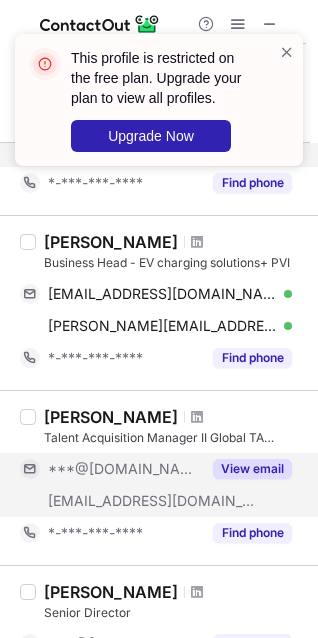 click on "View email" at bounding box center [252, 469] 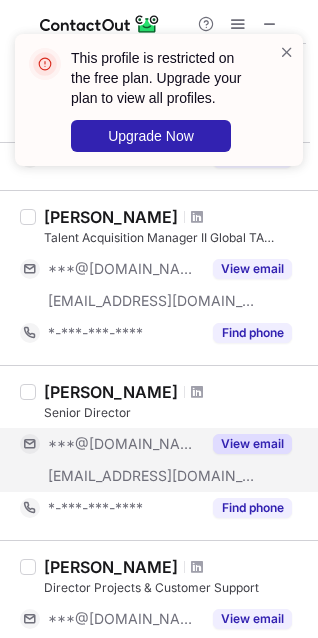 click on "View email" at bounding box center [252, 444] 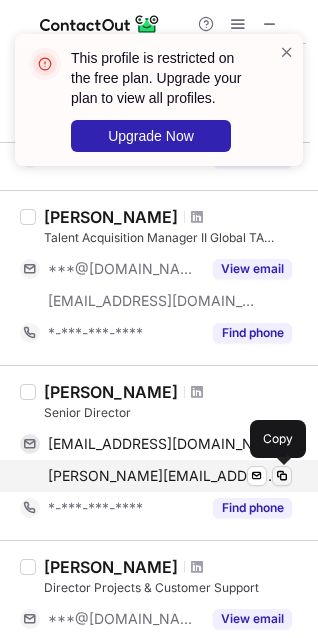 click at bounding box center (282, 476) 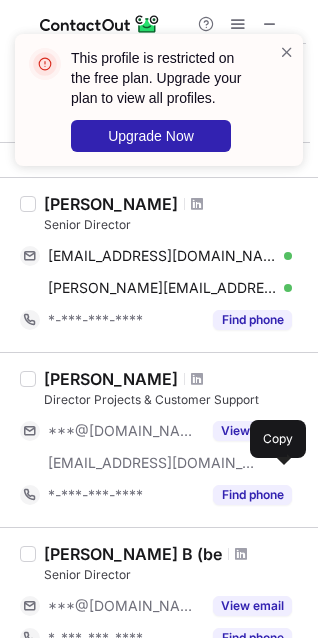 scroll, scrollTop: 1100, scrollLeft: 0, axis: vertical 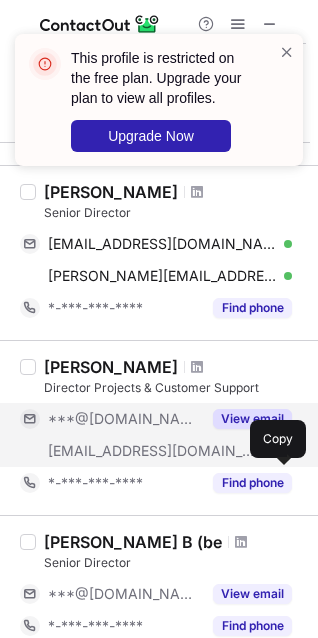 click on "View email" at bounding box center (252, 419) 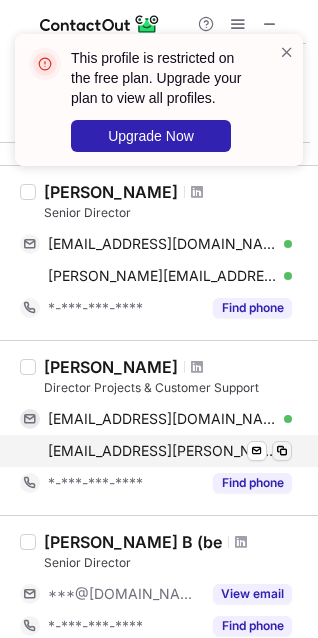 click at bounding box center [282, 451] 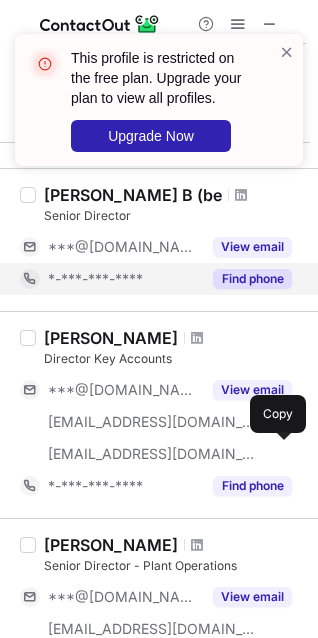 scroll, scrollTop: 1500, scrollLeft: 0, axis: vertical 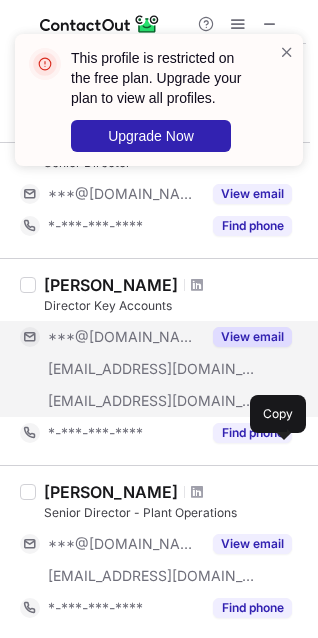 click on "View email" at bounding box center (252, 337) 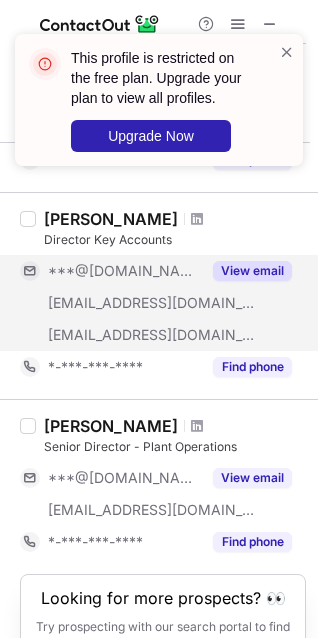 scroll, scrollTop: 1600, scrollLeft: 0, axis: vertical 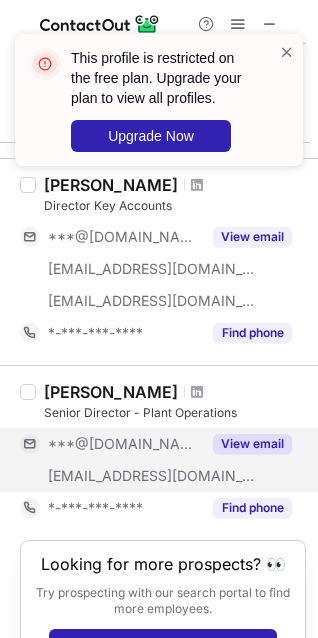 click on "View email" at bounding box center [252, 444] 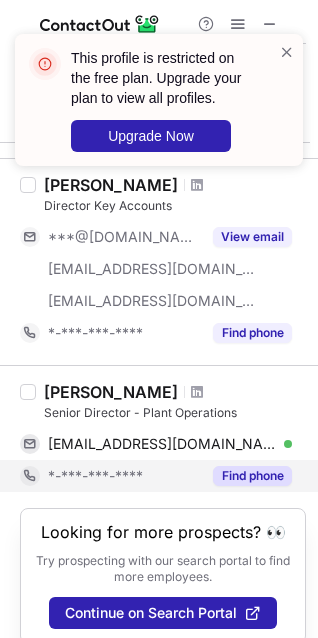 scroll, scrollTop: 1637, scrollLeft: 0, axis: vertical 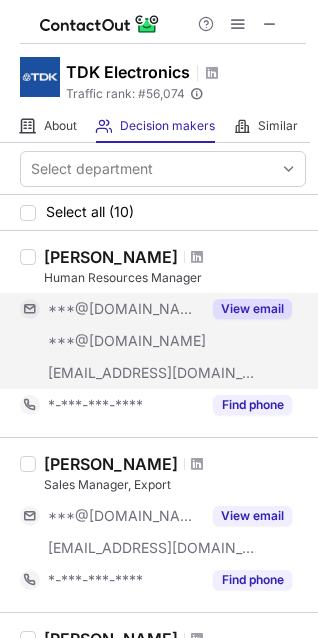 click on "View email" at bounding box center [252, 309] 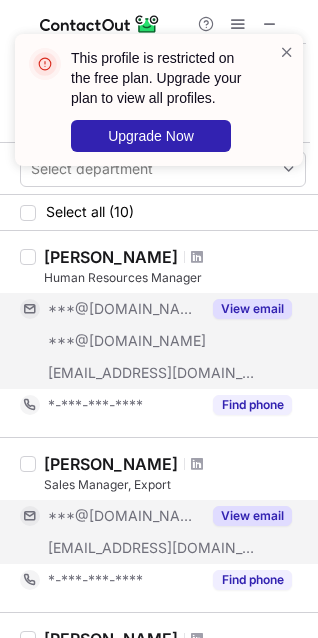 click on "View email" at bounding box center [252, 516] 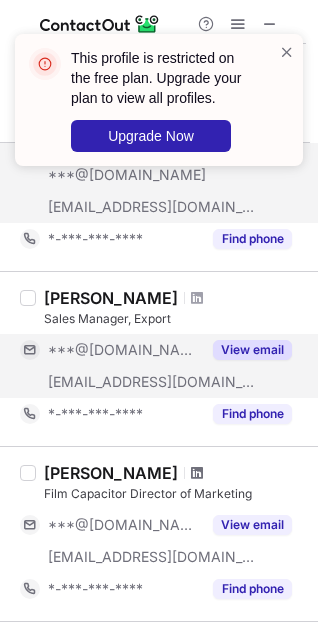 scroll, scrollTop: 200, scrollLeft: 0, axis: vertical 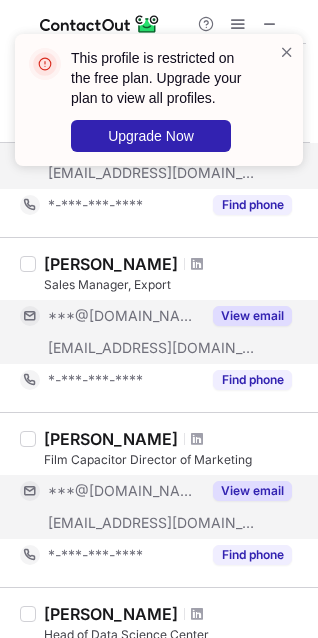 click on "View email" at bounding box center (252, 491) 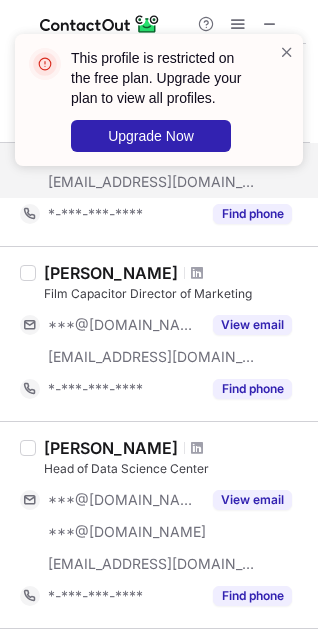 scroll, scrollTop: 400, scrollLeft: 0, axis: vertical 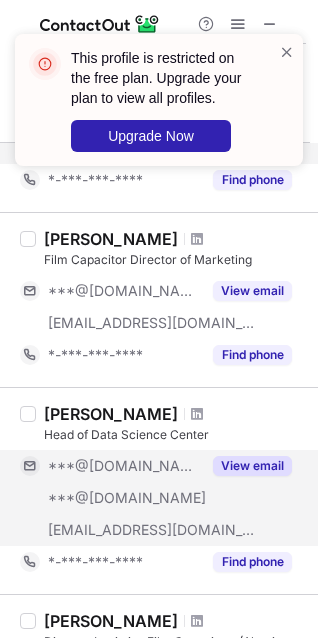 click on "View email" at bounding box center (252, 466) 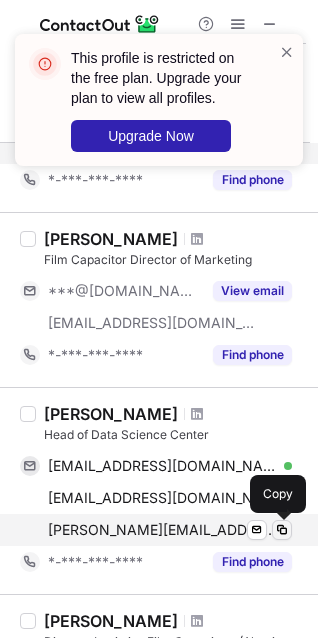 click at bounding box center (282, 530) 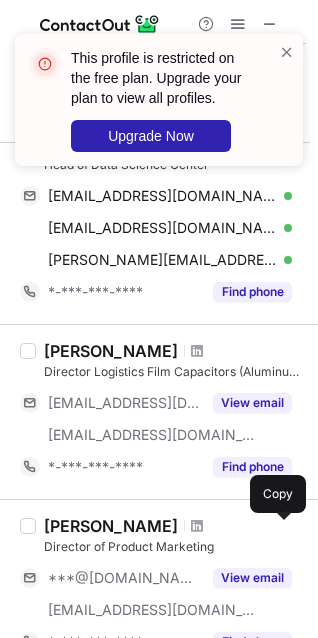 scroll, scrollTop: 700, scrollLeft: 0, axis: vertical 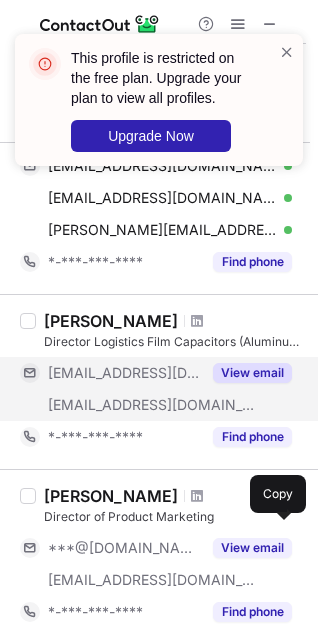click on "View email" at bounding box center [252, 373] 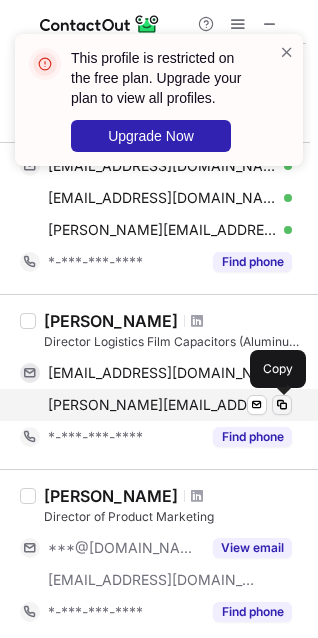 click at bounding box center [282, 405] 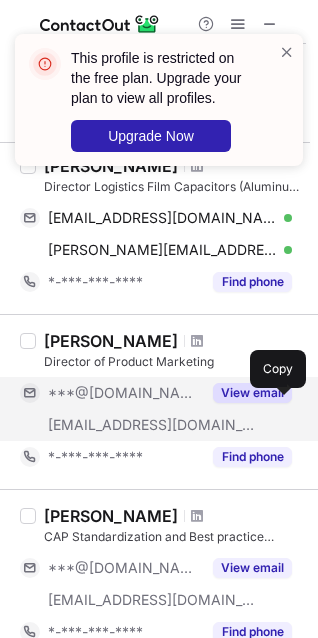 scroll, scrollTop: 900, scrollLeft: 0, axis: vertical 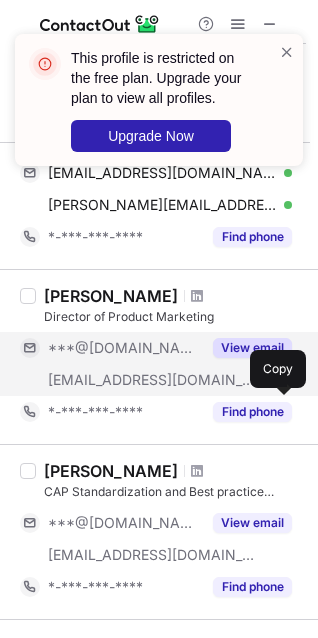 click on "View email" at bounding box center (252, 348) 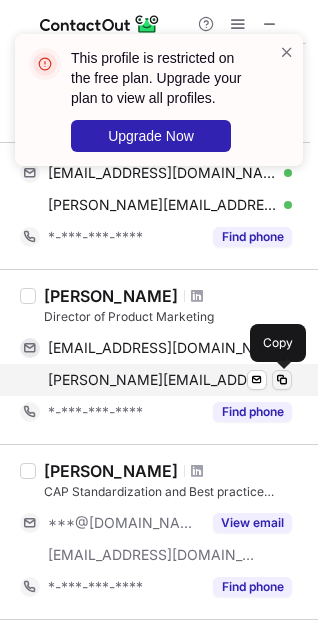 click at bounding box center [282, 380] 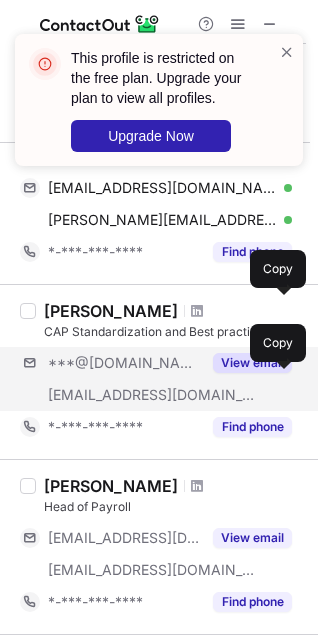 scroll, scrollTop: 1100, scrollLeft: 0, axis: vertical 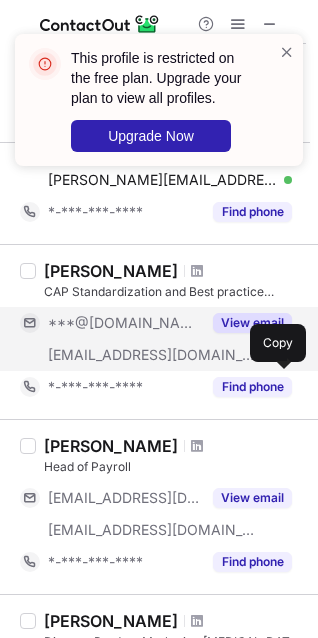 click on "View email" at bounding box center (252, 323) 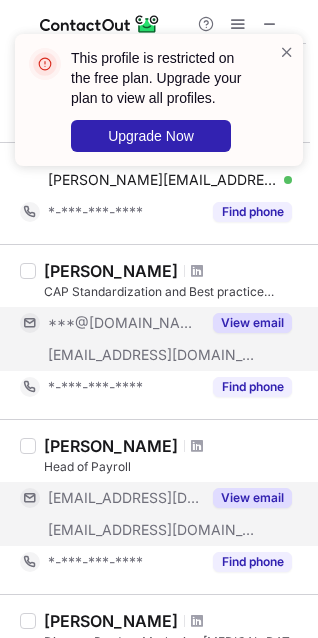 click on "View email" at bounding box center (252, 498) 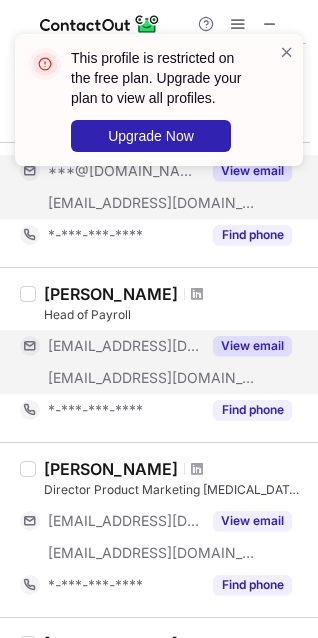 scroll, scrollTop: 1300, scrollLeft: 0, axis: vertical 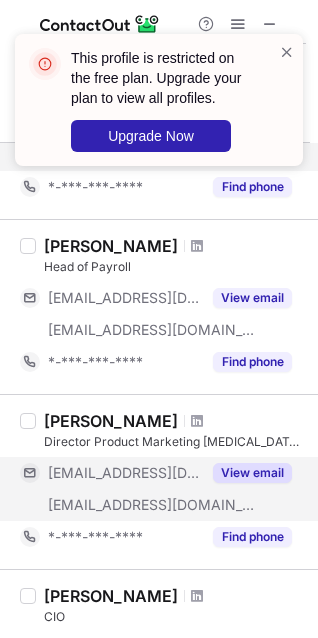 click on "View email" at bounding box center [252, 473] 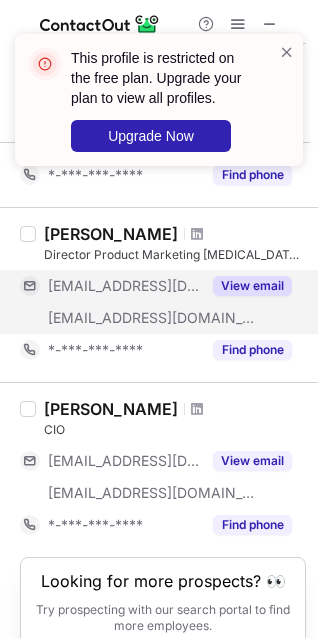 scroll, scrollTop: 1500, scrollLeft: 0, axis: vertical 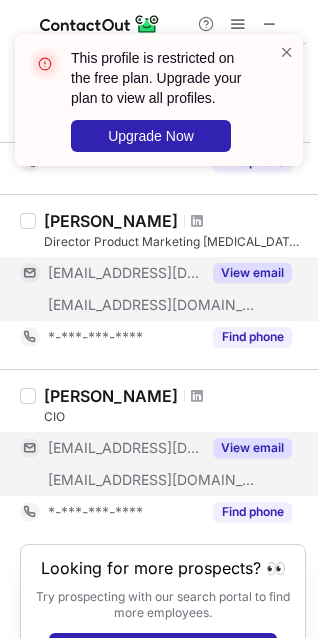 click on "View email" at bounding box center [252, 448] 